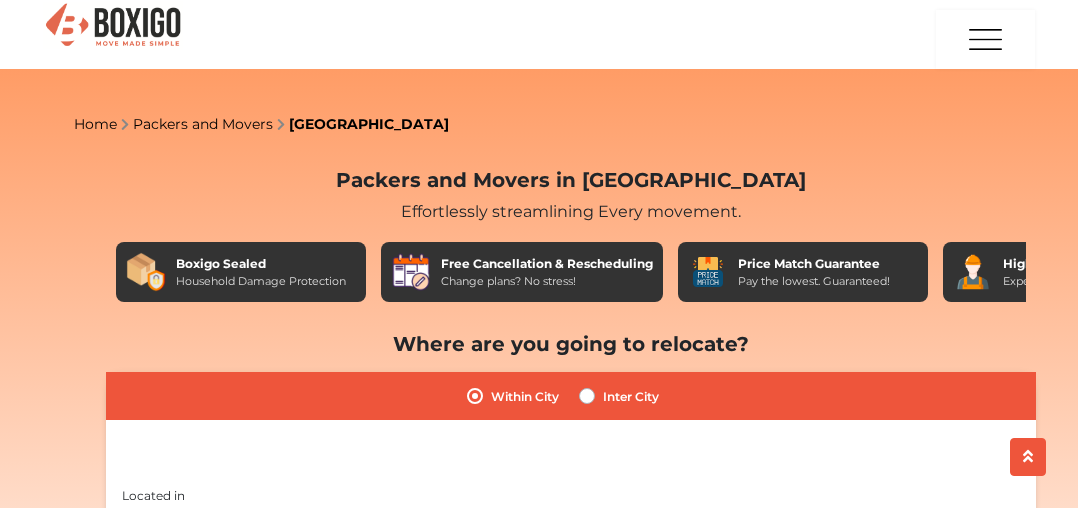 scroll, scrollTop: 535, scrollLeft: 0, axis: vertical 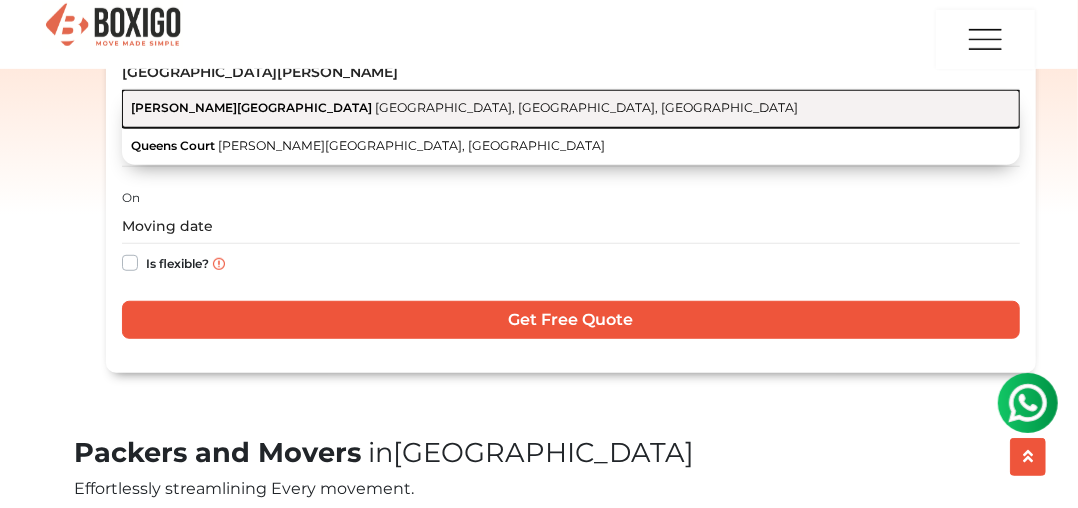 click on "[GEOGRAPHIC_DATA], [GEOGRAPHIC_DATA], [GEOGRAPHIC_DATA]" at bounding box center [586, 107] 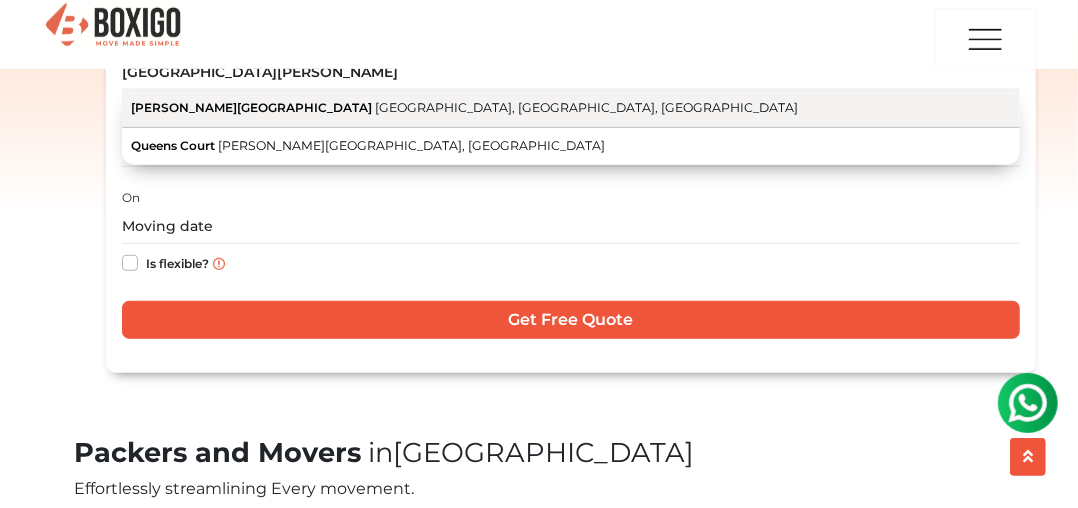 type on "[PERSON_NAME][GEOGRAPHIC_DATA], [GEOGRAPHIC_DATA]" 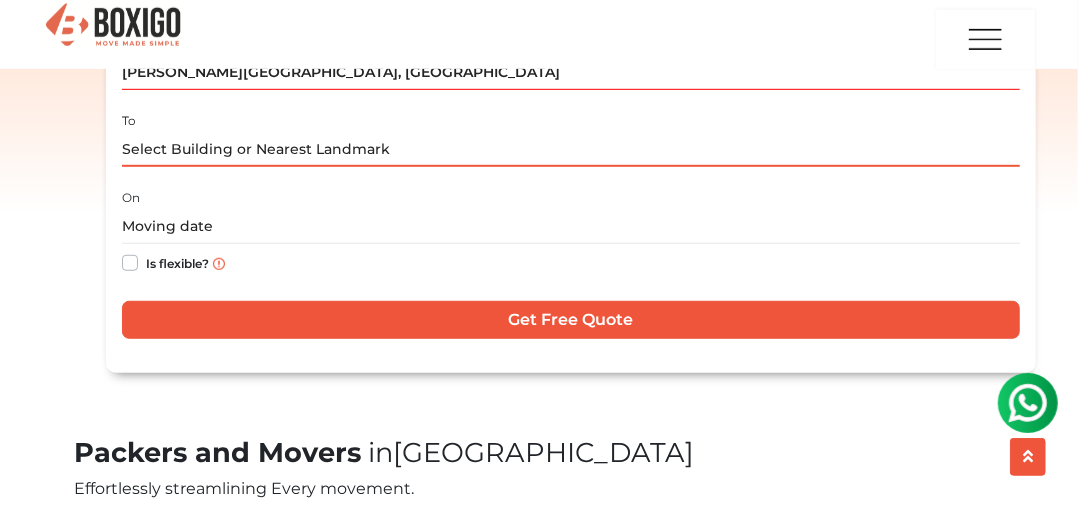 click at bounding box center (571, 149) 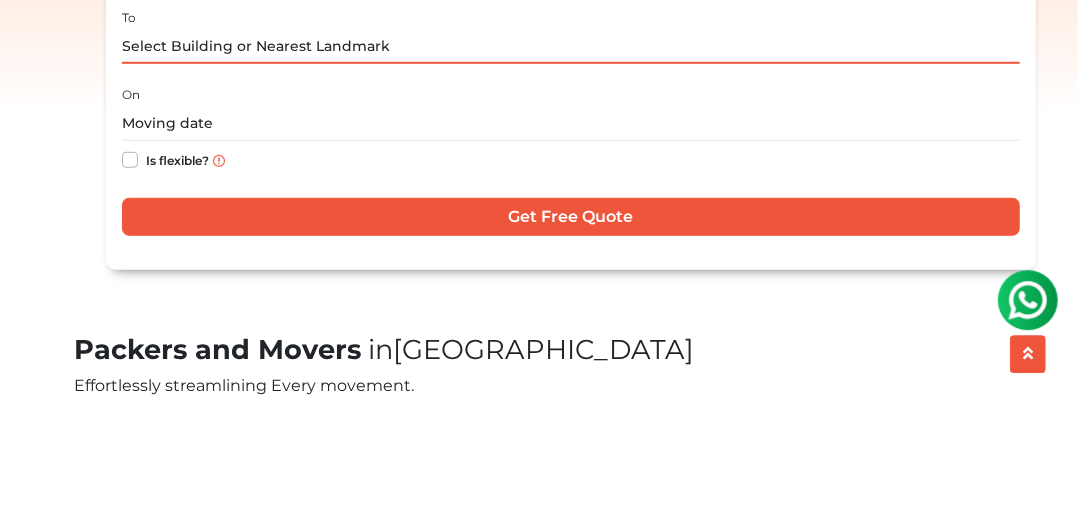 scroll, scrollTop: 535, scrollLeft: 0, axis: vertical 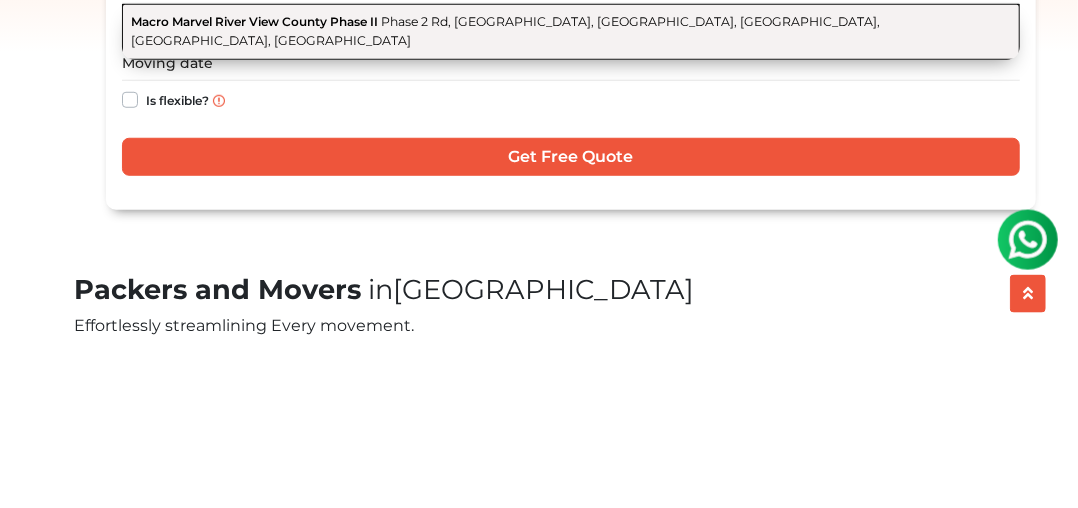 click on "Phase 2 Rd, [GEOGRAPHIC_DATA], [GEOGRAPHIC_DATA], [GEOGRAPHIC_DATA], [GEOGRAPHIC_DATA], [GEOGRAPHIC_DATA]" at bounding box center [505, 194] 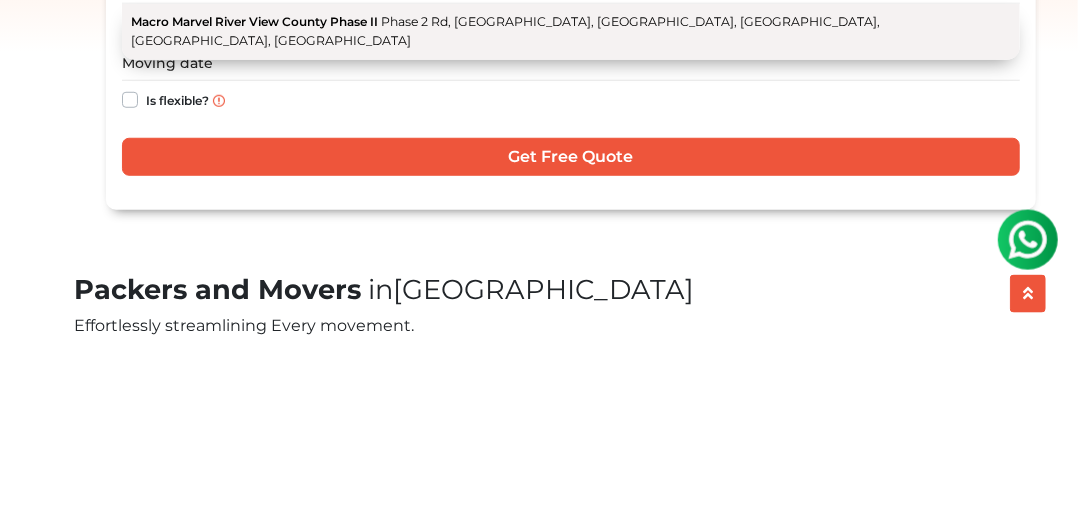 type on "Macro Marvel River View County Phase II, [GEOGRAPHIC_DATA], [GEOGRAPHIC_DATA], [GEOGRAPHIC_DATA], [GEOGRAPHIC_DATA], [GEOGRAPHIC_DATA], [GEOGRAPHIC_DATA]" 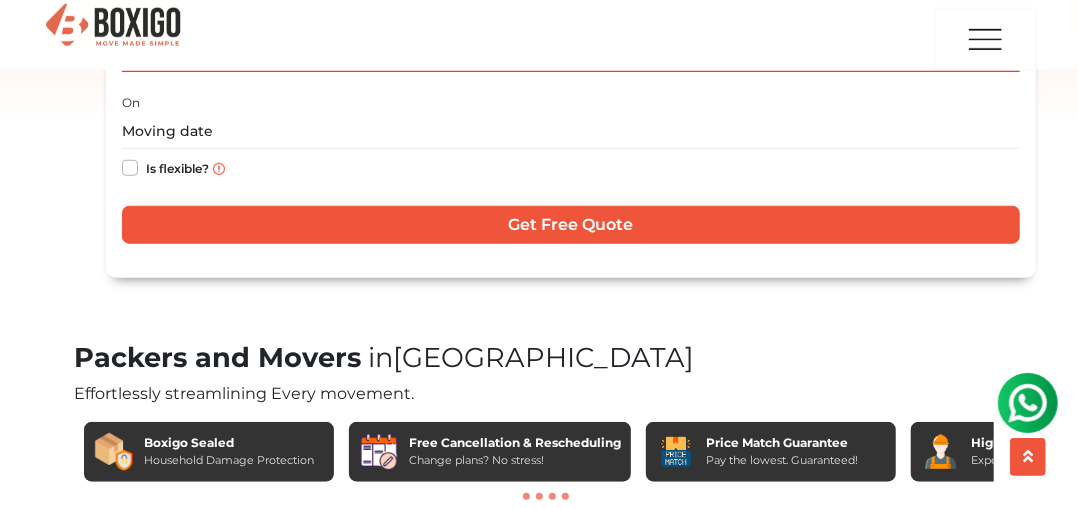 scroll, scrollTop: 629, scrollLeft: 0, axis: vertical 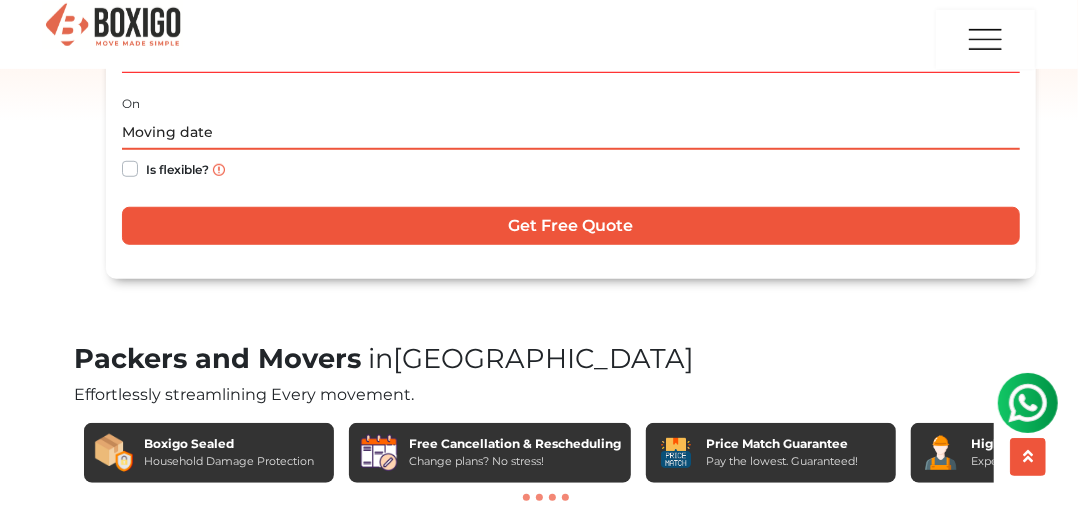 click at bounding box center [571, 132] 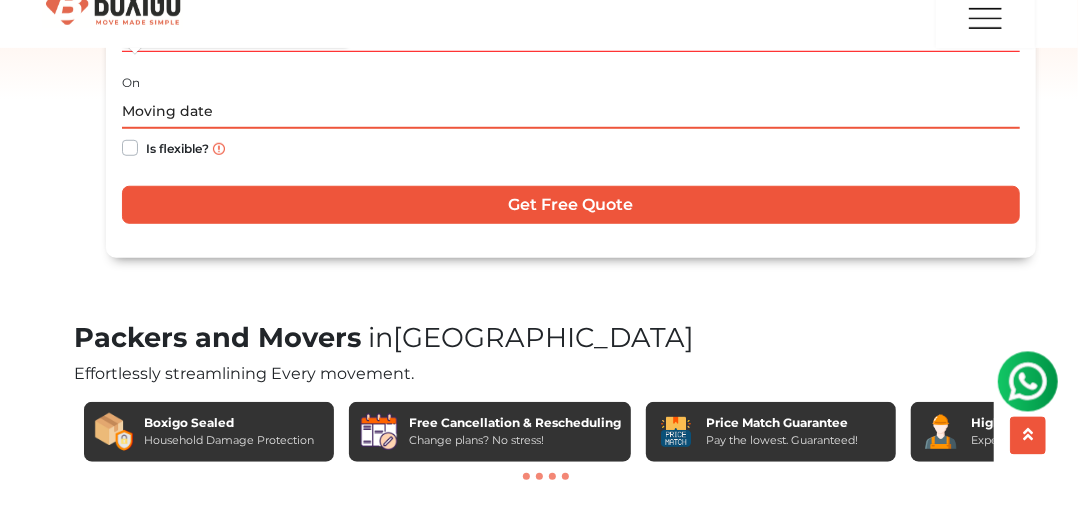 scroll, scrollTop: 629, scrollLeft: 0, axis: vertical 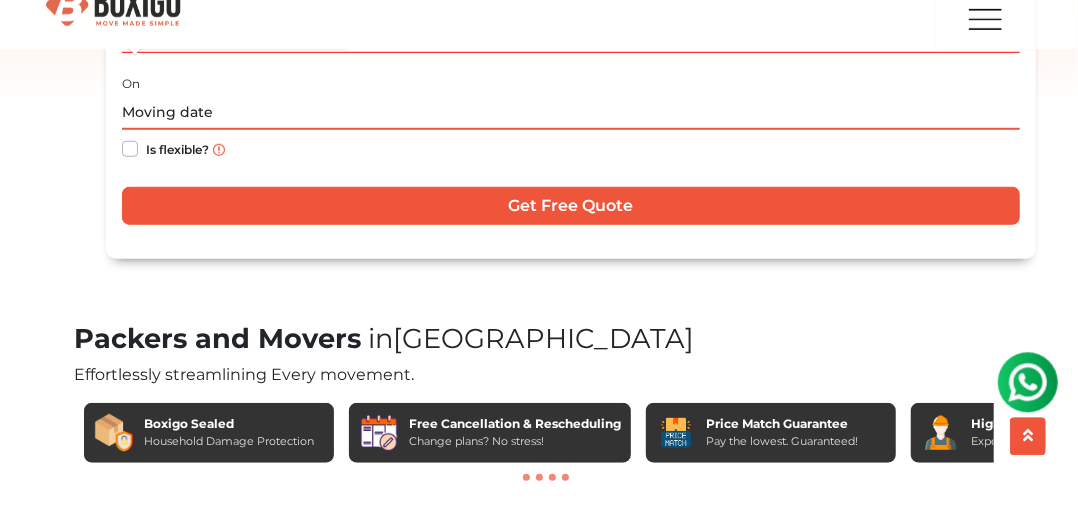 click on "13" at bounding box center [142, -92] 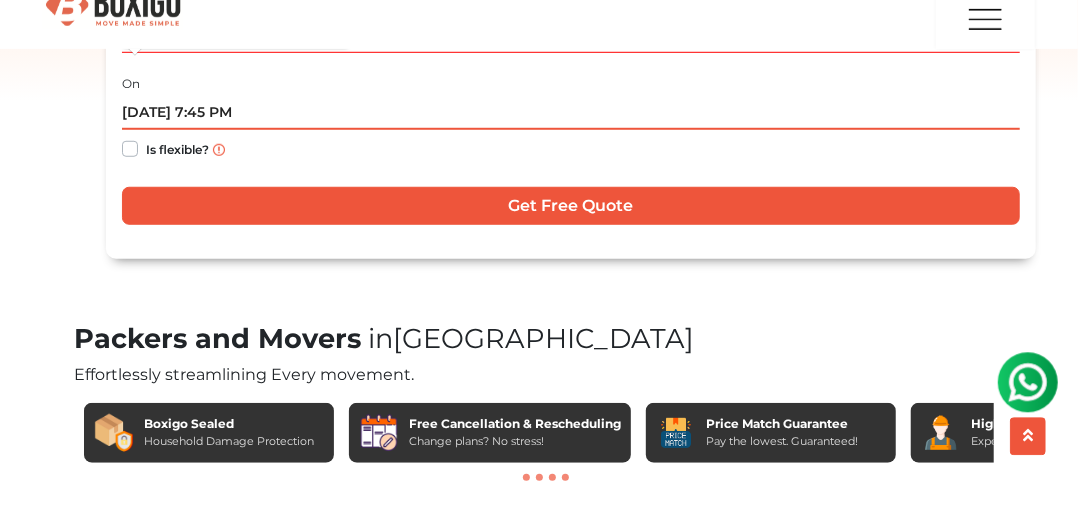 scroll, scrollTop: 629, scrollLeft: 0, axis: vertical 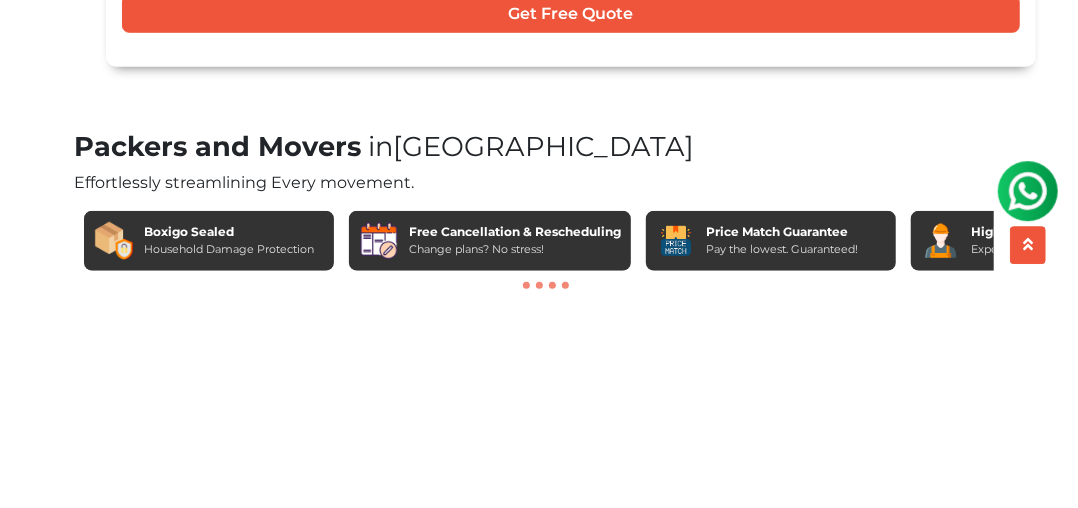 click on "[DATE] 7:45 PM" at bounding box center (571, 132) 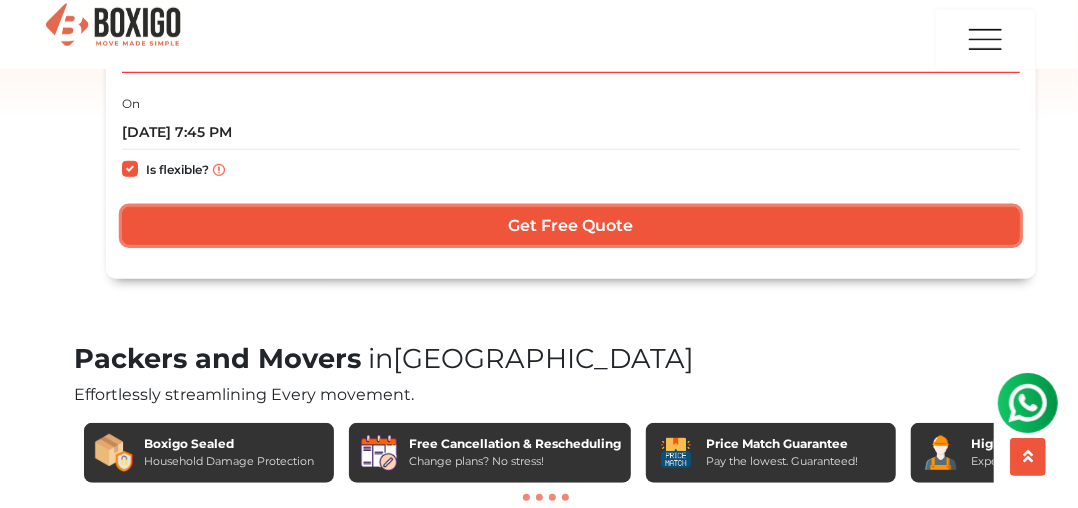 click on "Get Free Quote" at bounding box center [571, 226] 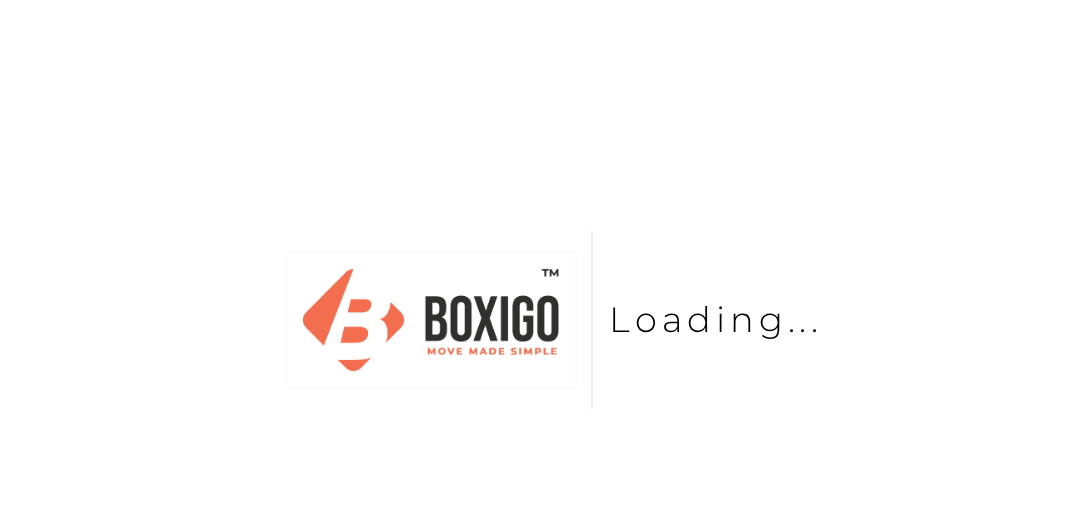 scroll, scrollTop: 0, scrollLeft: 0, axis: both 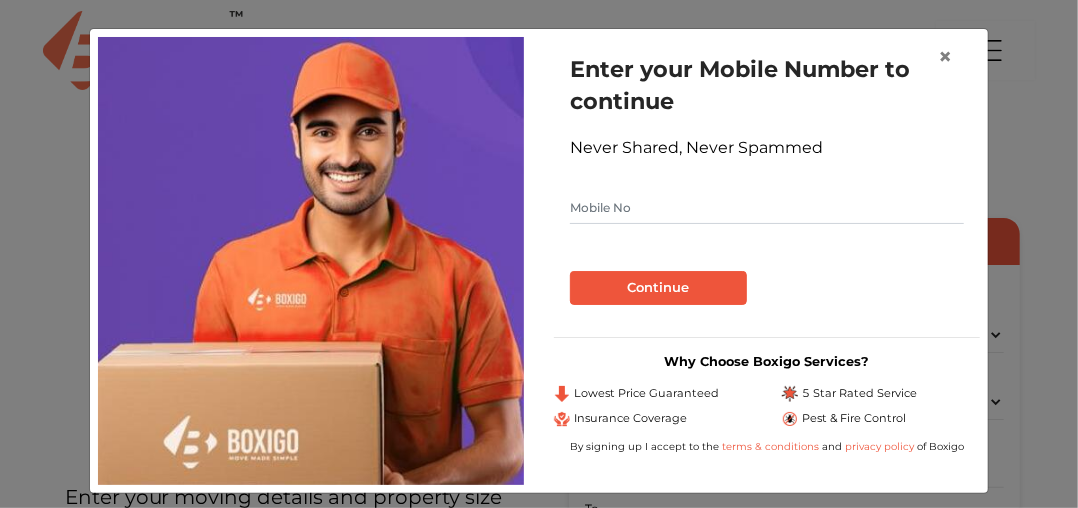 click at bounding box center [767, 208] 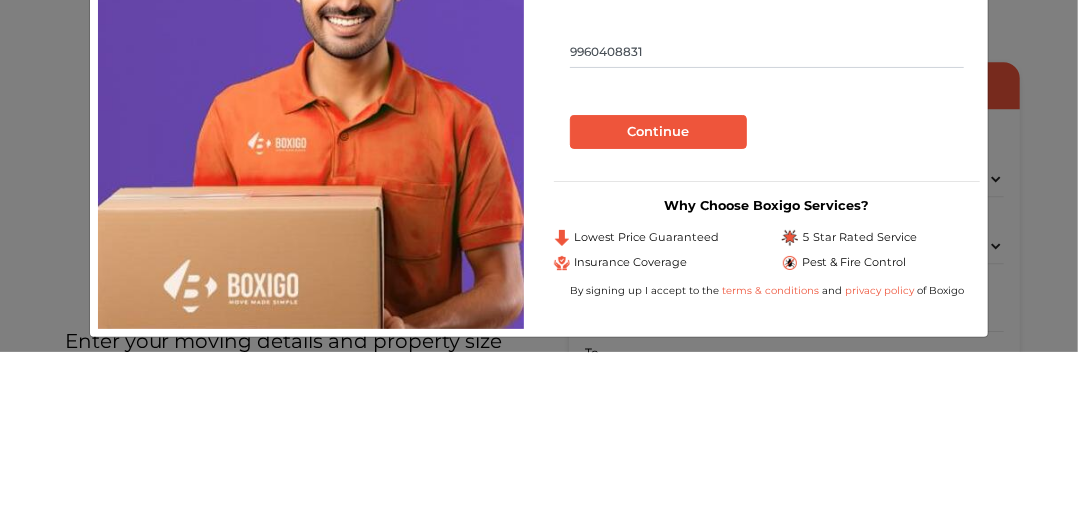 type on "9960408831" 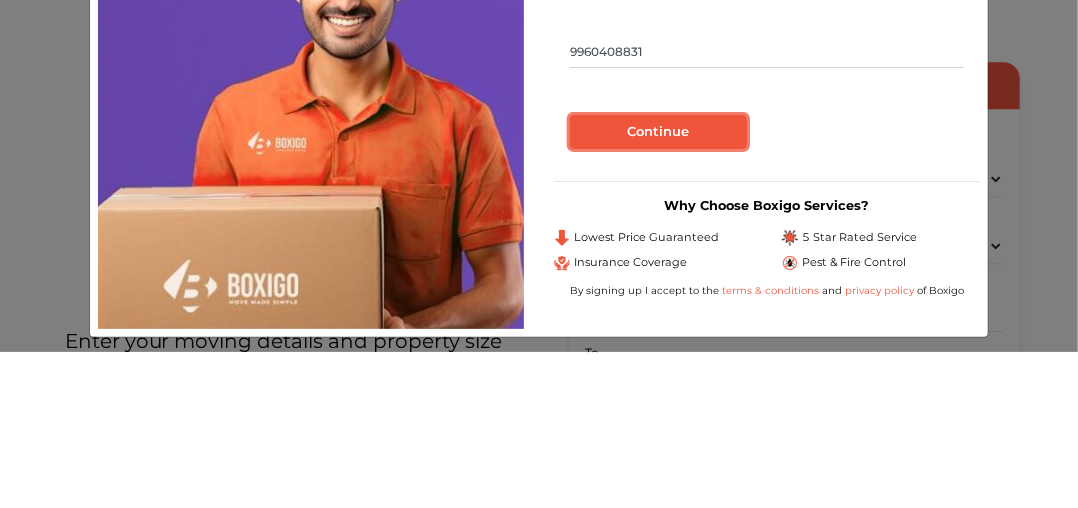 click on "Continue" at bounding box center (658, 288) 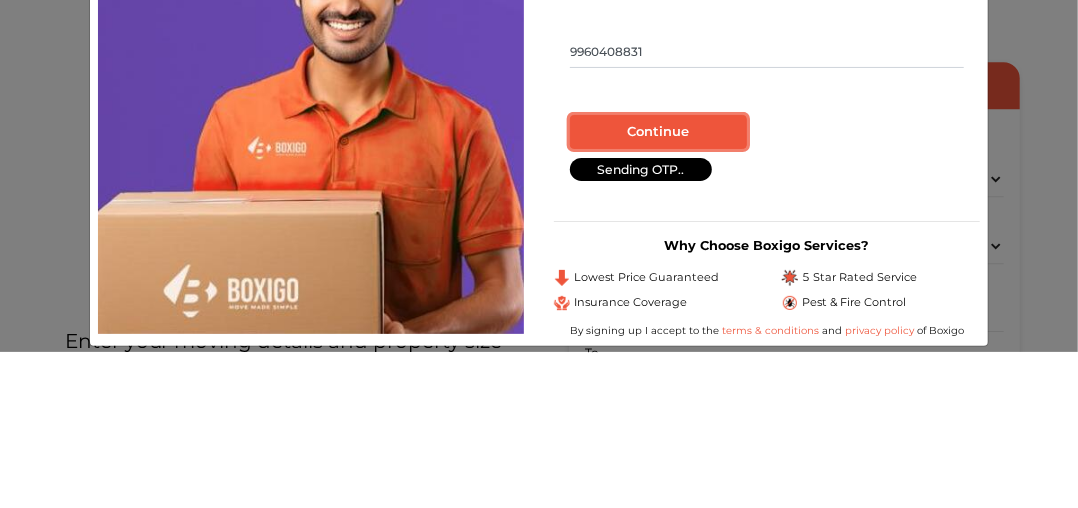 scroll, scrollTop: 29, scrollLeft: 0, axis: vertical 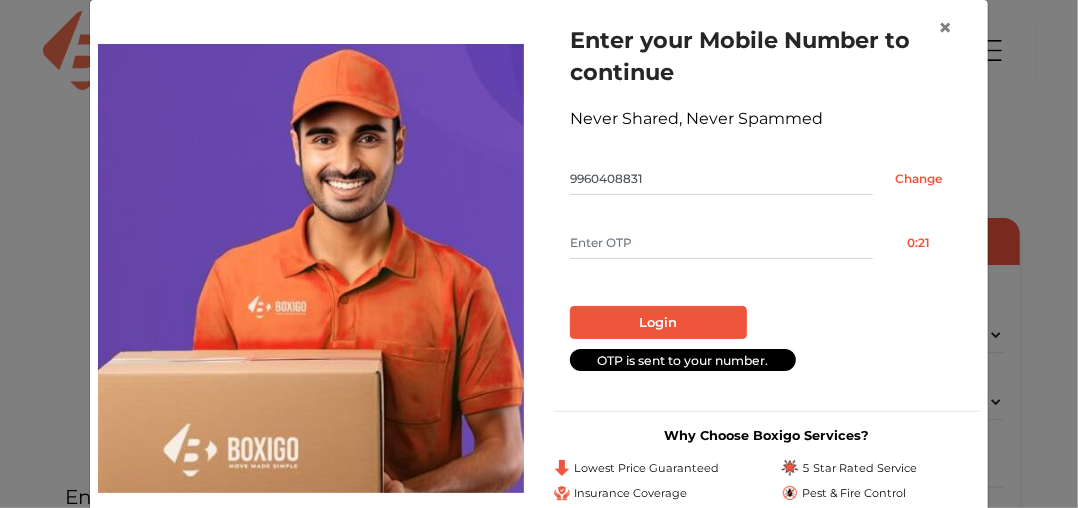 click on "Enter your Mobile Number to continue Never Shared, Never Spammed 9960408831 Change 0:21 Login   OTP is sent to your number." at bounding box center [767, 197] 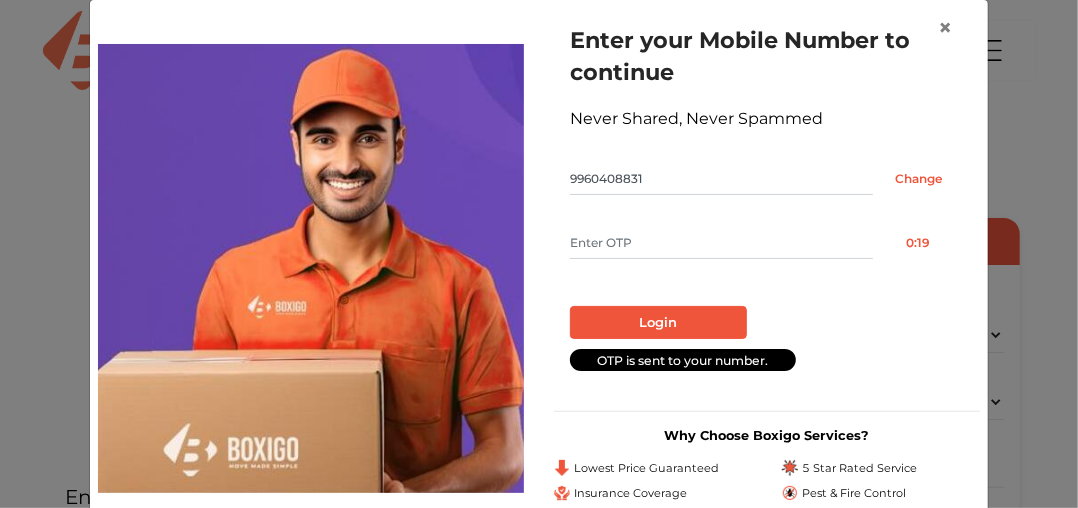 click at bounding box center (721, 243) 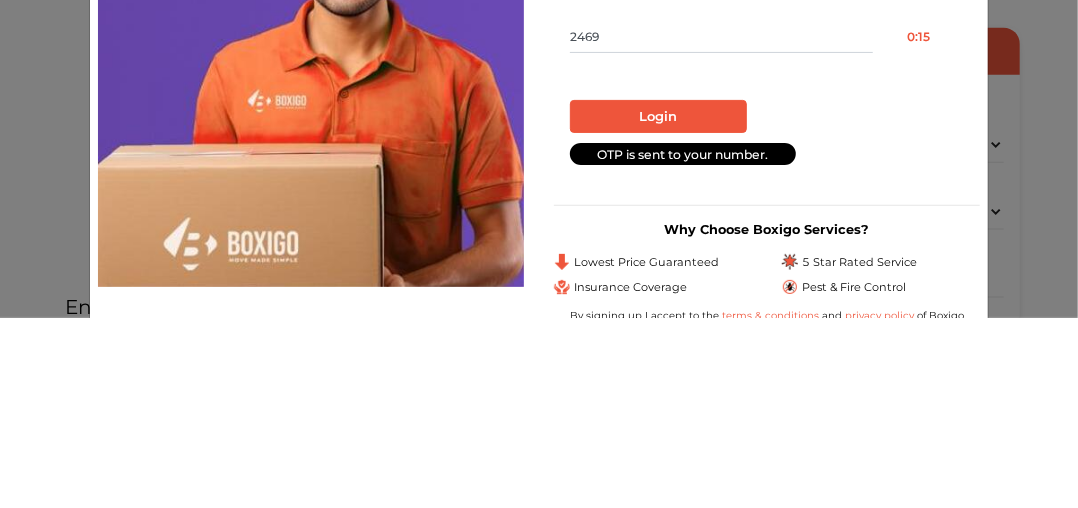 scroll, scrollTop: 29, scrollLeft: 0, axis: vertical 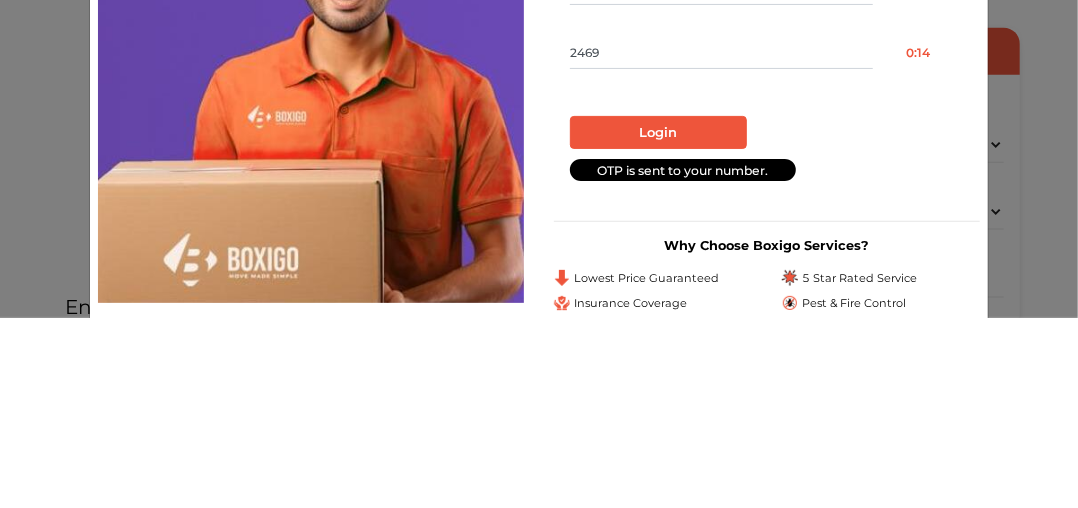 type on "2469" 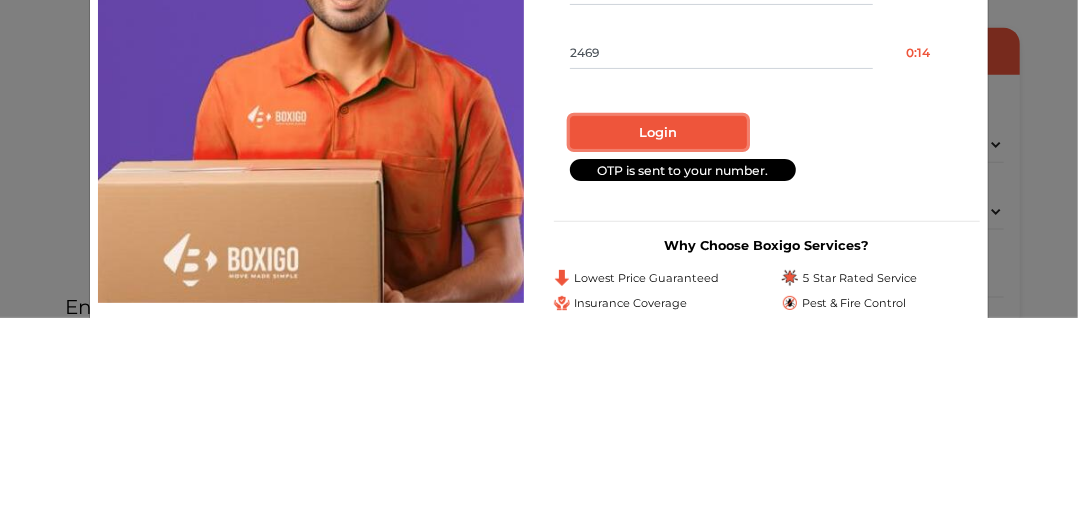 click on "Login" at bounding box center (658, 323) 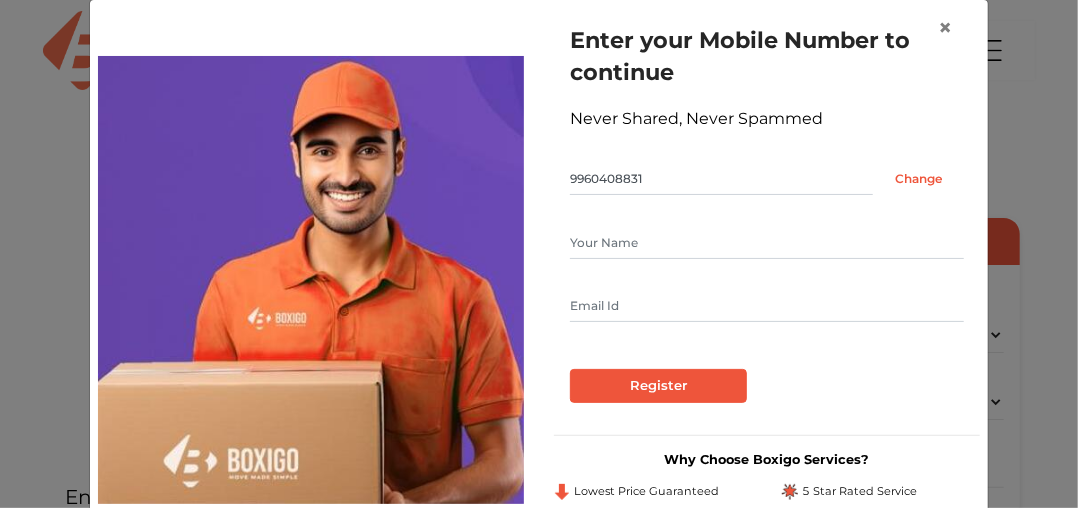 click on "Enter your Mobile Number to continue Never Shared, Never Spammed 9960408831 Change Register" at bounding box center (767, 213) 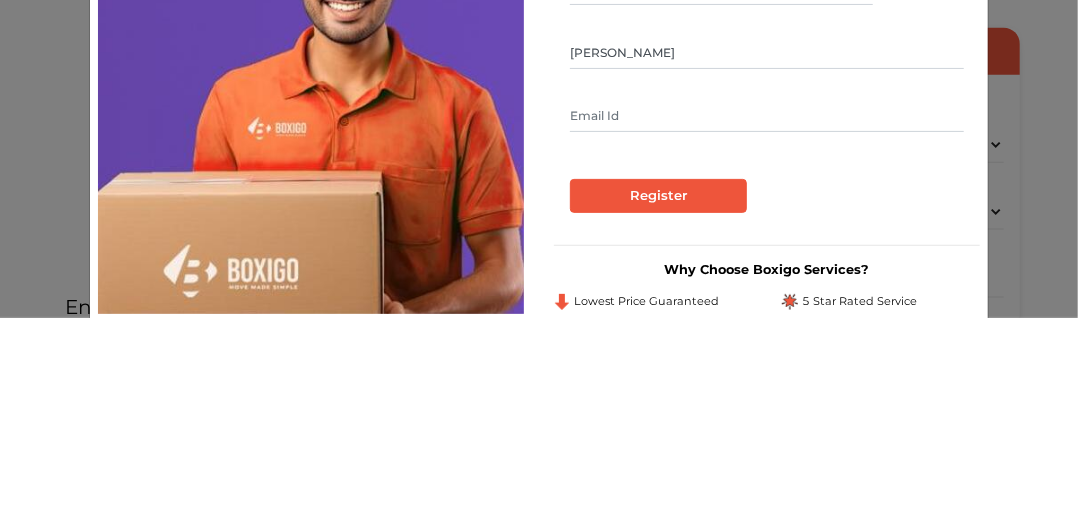 type on "Jacqueline" 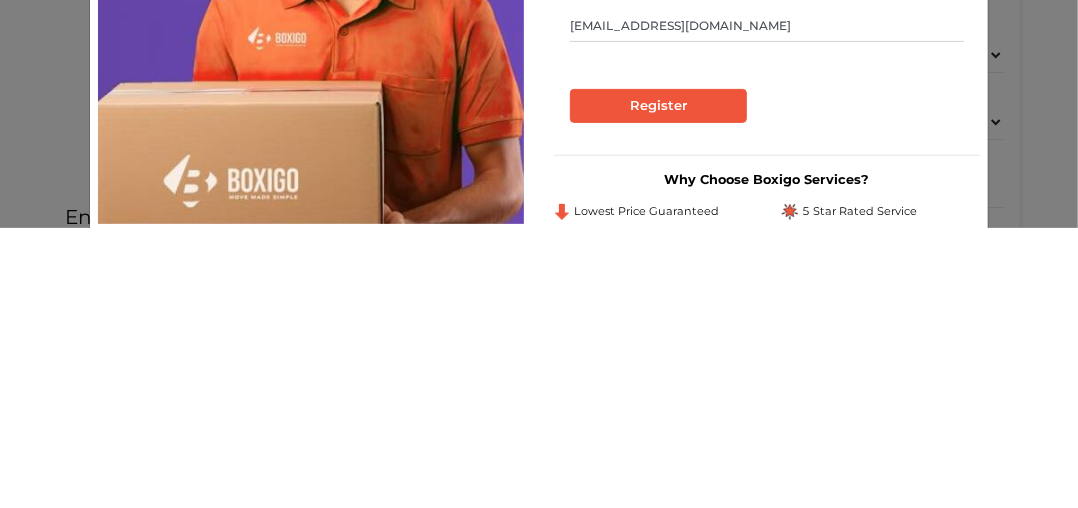 scroll, scrollTop: 42, scrollLeft: 0, axis: vertical 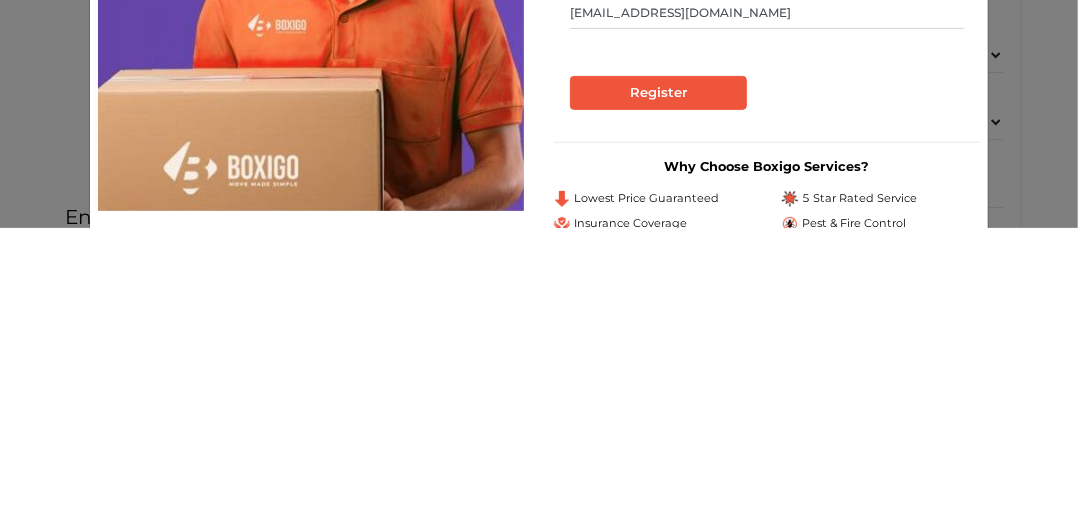 type on "talktime2010@yahoo.com" 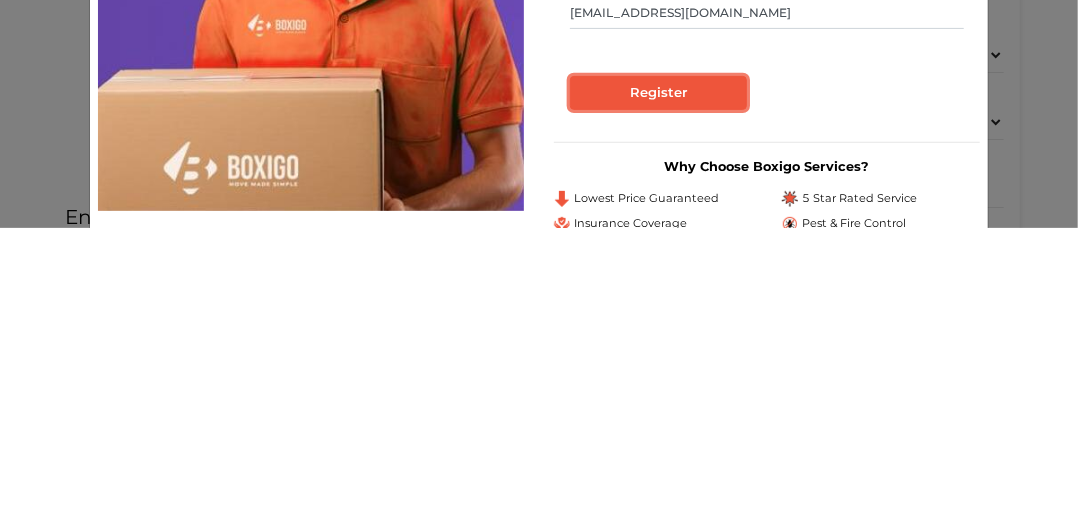 click on "Register" at bounding box center [658, 373] 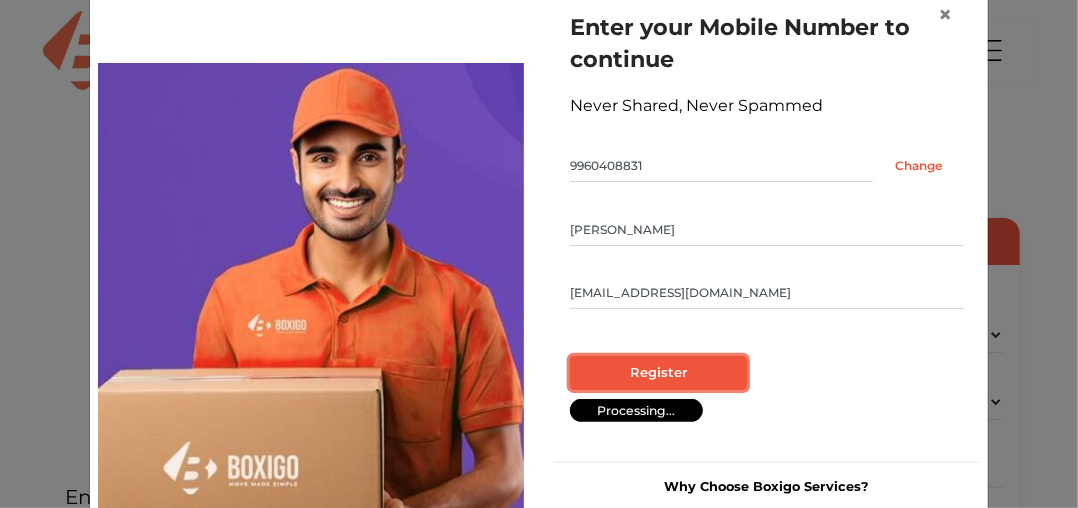 scroll, scrollTop: 72, scrollLeft: 0, axis: vertical 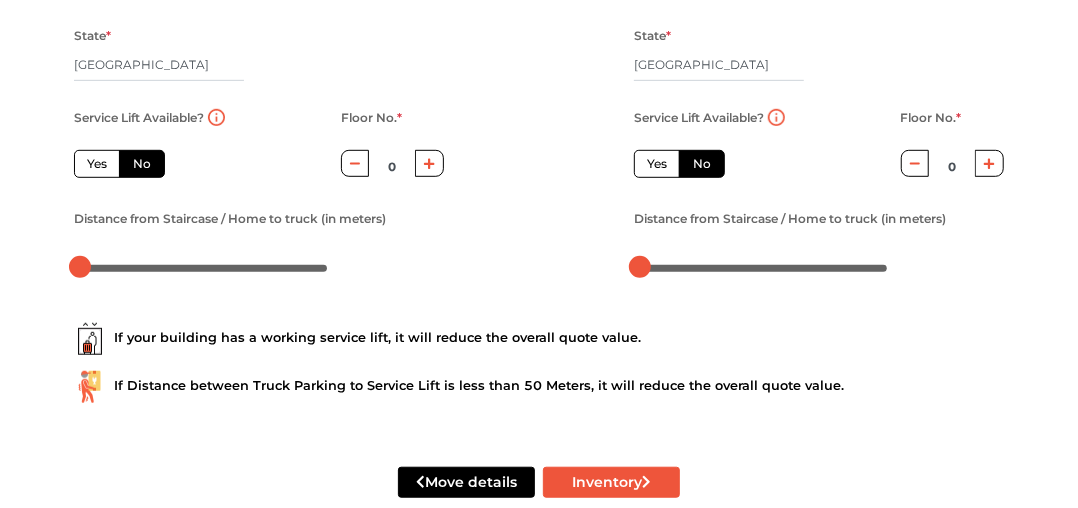 click on "Yes" at bounding box center [97, 164] 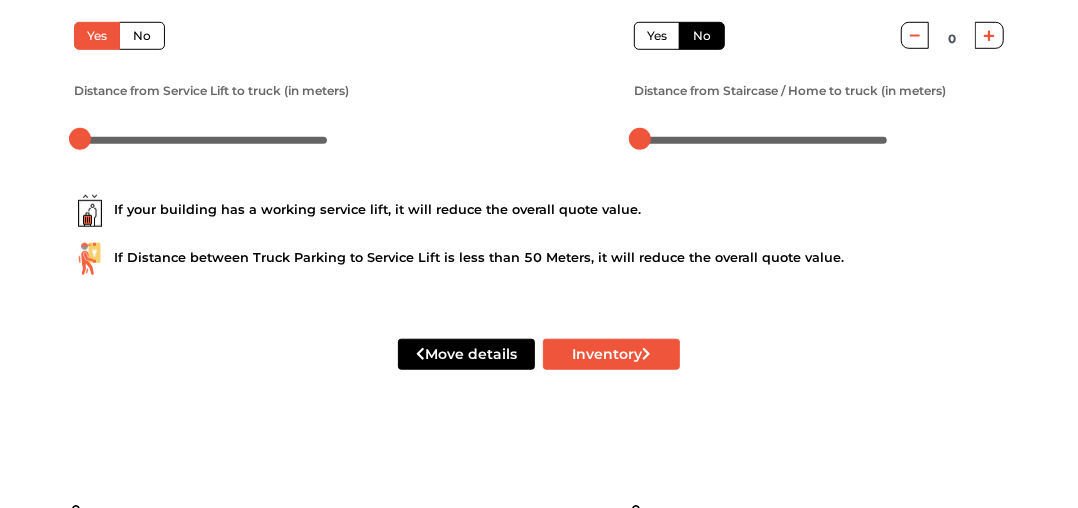 scroll, scrollTop: 640, scrollLeft: 0, axis: vertical 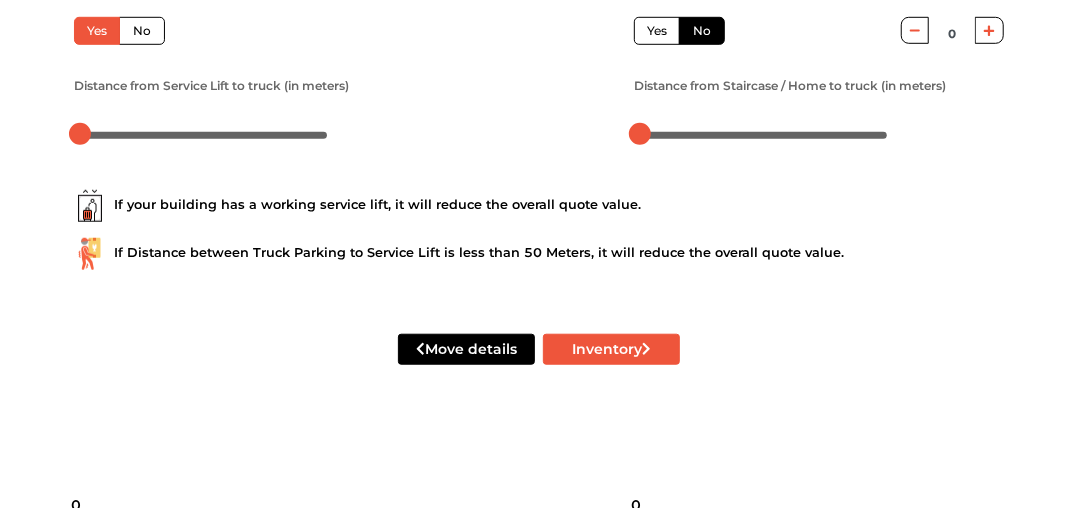 click on "Floor No.  * 0" at bounding box center [952, 22] 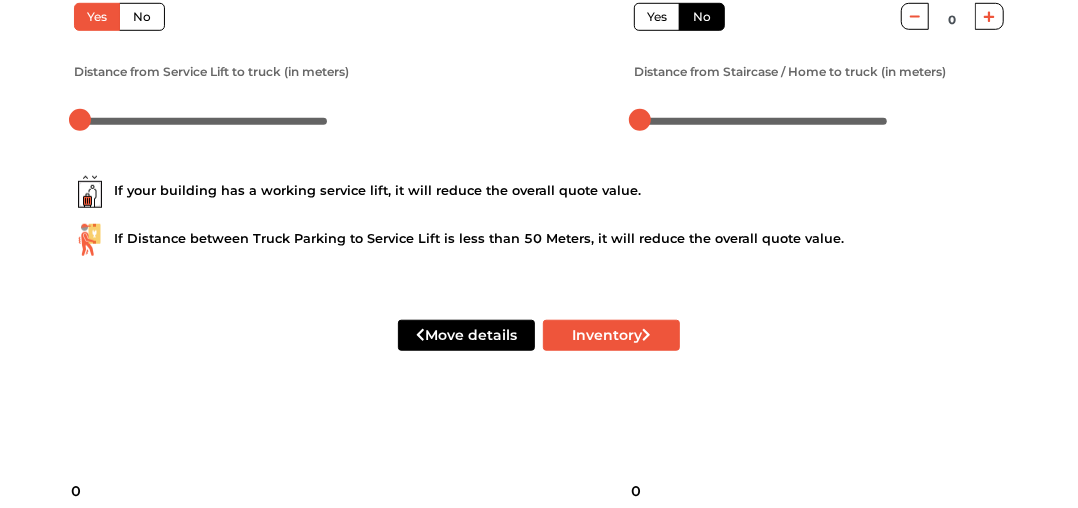 scroll, scrollTop: 691, scrollLeft: 0, axis: vertical 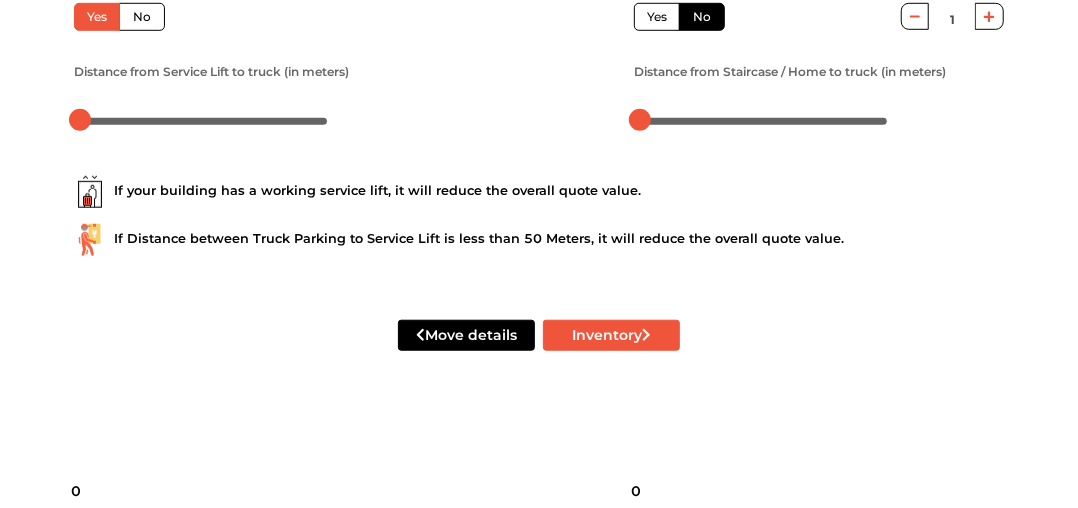 click on "Floor No.  * 1" at bounding box center (952, 8) 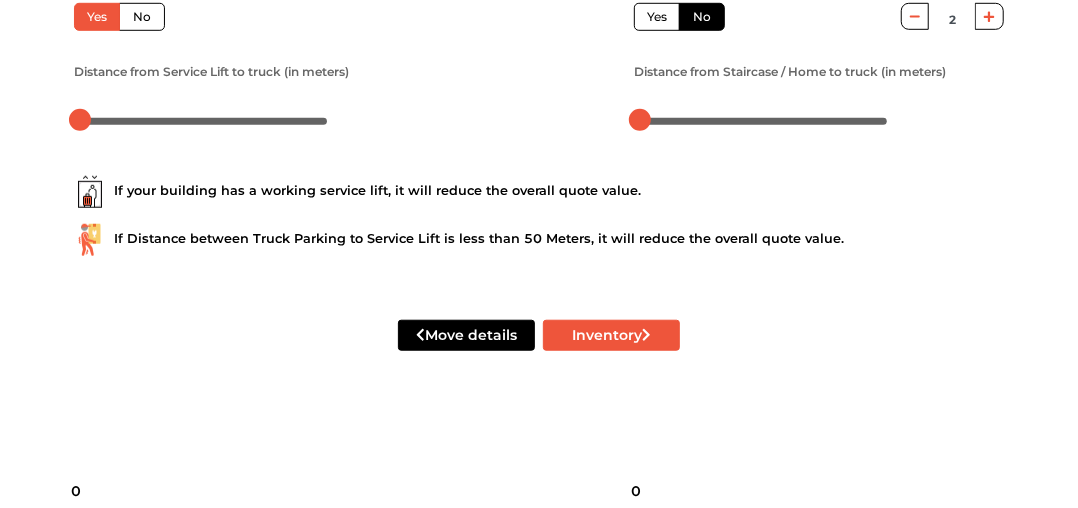 scroll, scrollTop: 764, scrollLeft: 0, axis: vertical 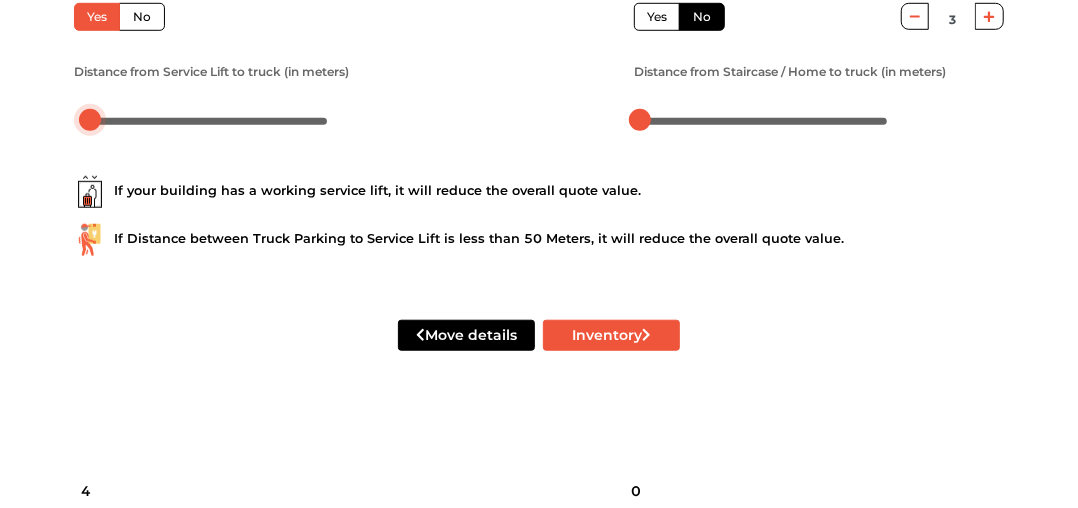 click on "4" at bounding box center [86, 491] 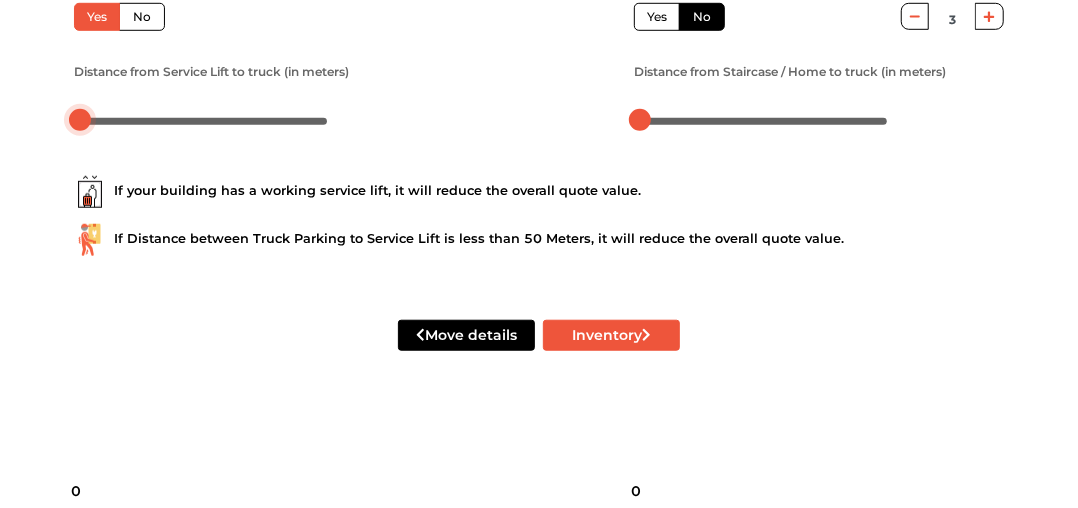 click on "0" at bounding box center [76, 491] 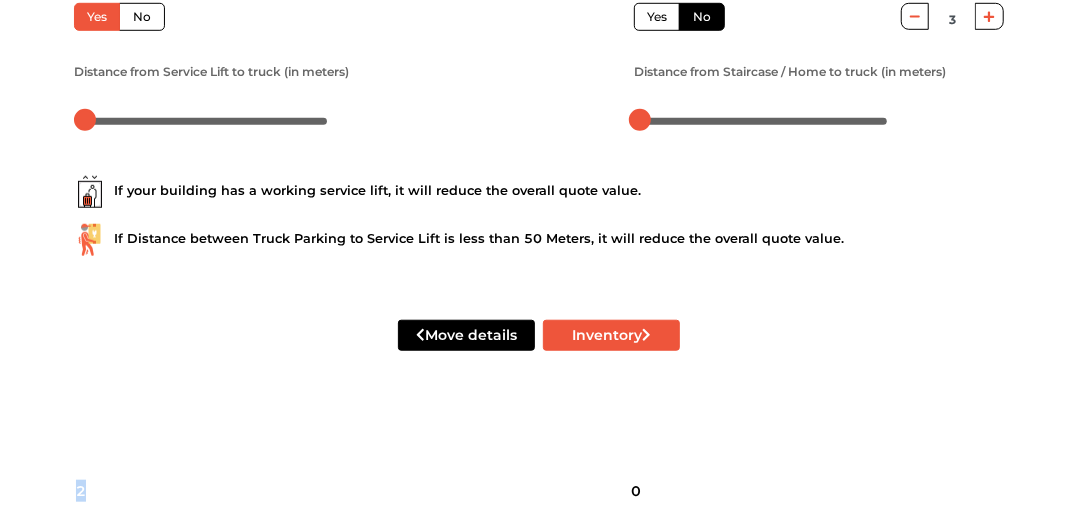 click on "Plan your   move Enter your   floor info Add your   inventory Your move   summary My Moves My Profile Make Estimate LOGOUT Plan your   move Enter your   floor info Add your   inventory Your move   summary  From house details  House Address  *   Montieth Road Locality  * Egmore City  * Chennai State  * Tamil Nadu Pincode  * Service Lift Available?  Yes No   Floor No.  * 0 Distance from Service Lift to truck   (in meters)  New house details  House Address  * Macro Marvel River View County Phase II, Phase 2 Rd, Ramapuram, Marvel Rivervier View County Locality  * Manapakkam City  * Chennai State  * Tamil Nadu Pincode  * Service Lift Available?  Yes No   Floor No.  * 3 Distance from Staircase / Home to truck   (in meters) If your building has a working service lift, it will reduce the overall quote value. If Distance between Truck Parking to Service Lift is less than 50 Meters, it will reduce the overall quote value.  Move details Inventory" at bounding box center [539, -128] 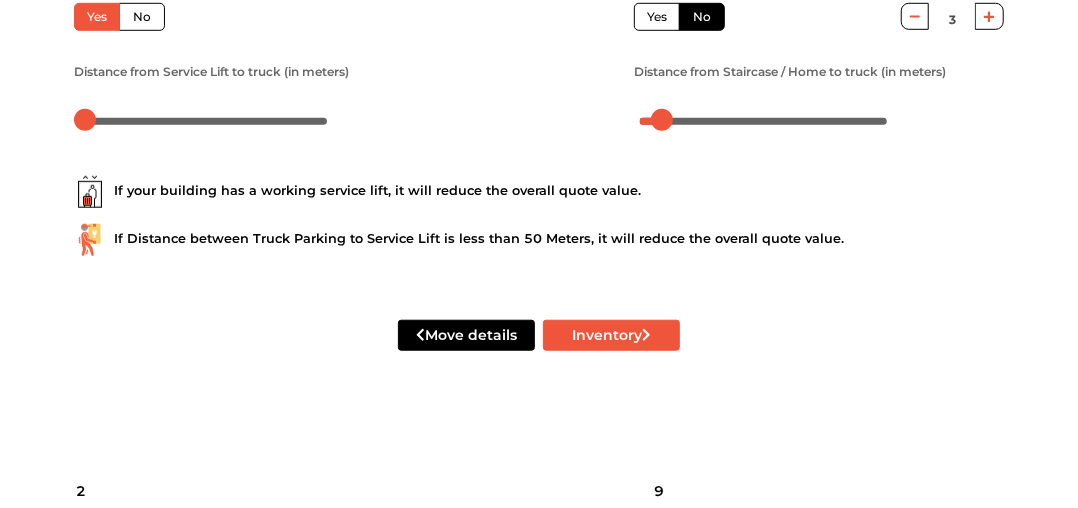 scroll, scrollTop: 910, scrollLeft: 0, axis: vertical 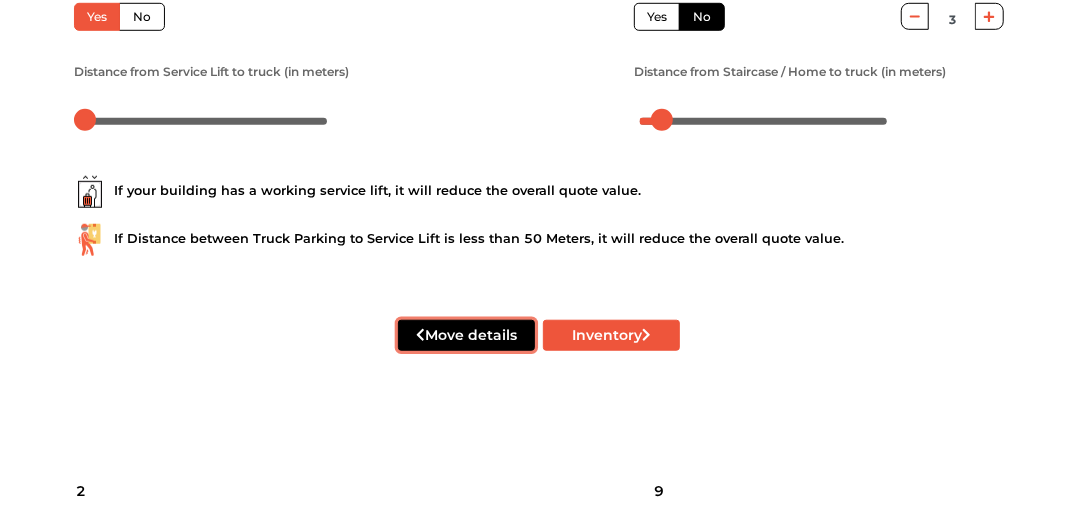 click on "Move details" at bounding box center (466, 335) 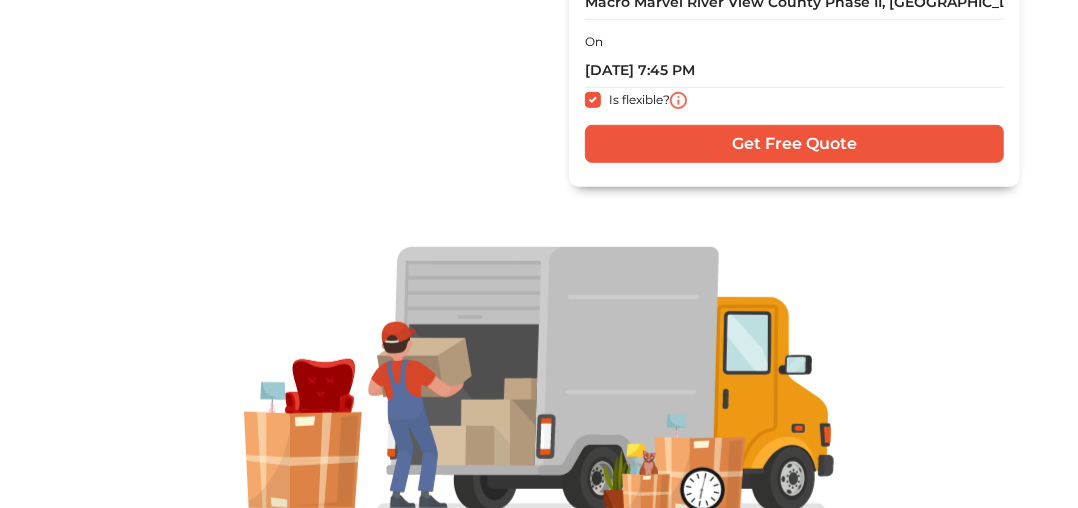 scroll, scrollTop: 693, scrollLeft: 0, axis: vertical 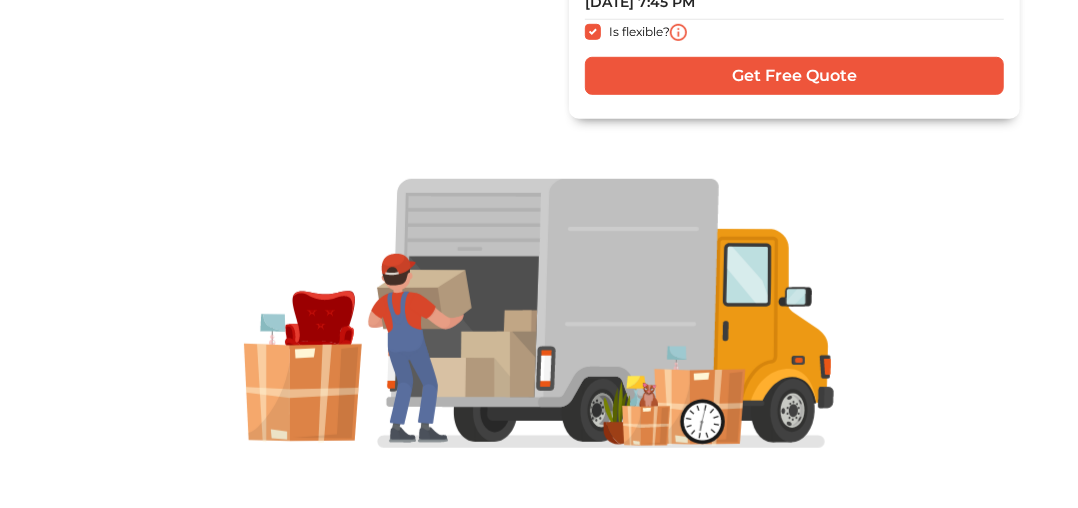 click on "Get Free Quote" at bounding box center [794, 76] 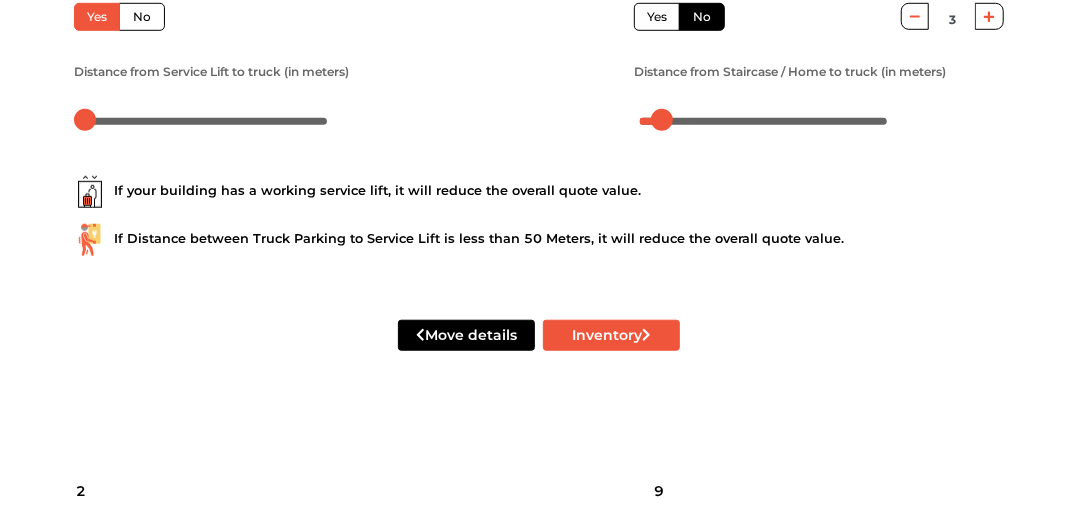 scroll, scrollTop: 910, scrollLeft: 0, axis: vertical 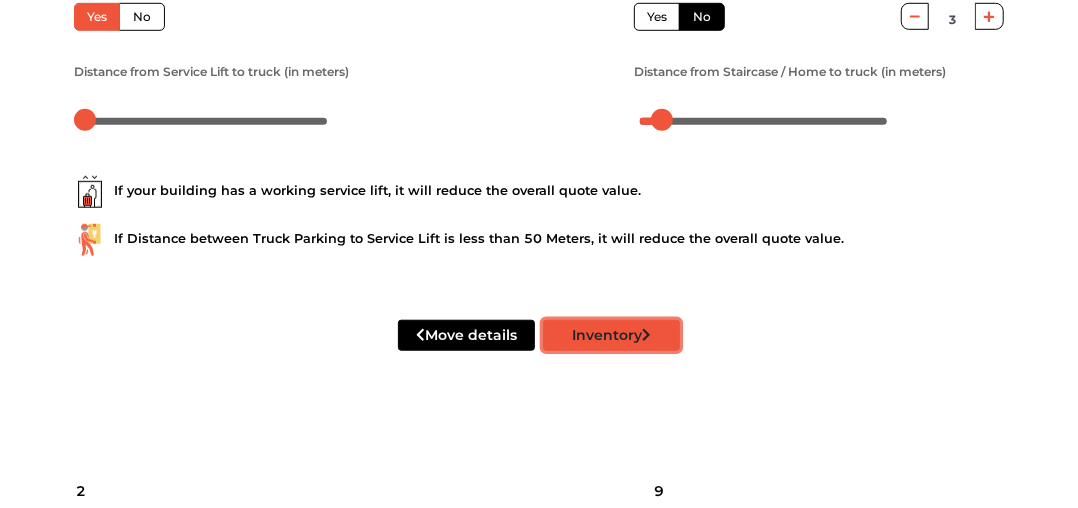 click on "Inventory" at bounding box center (611, 335) 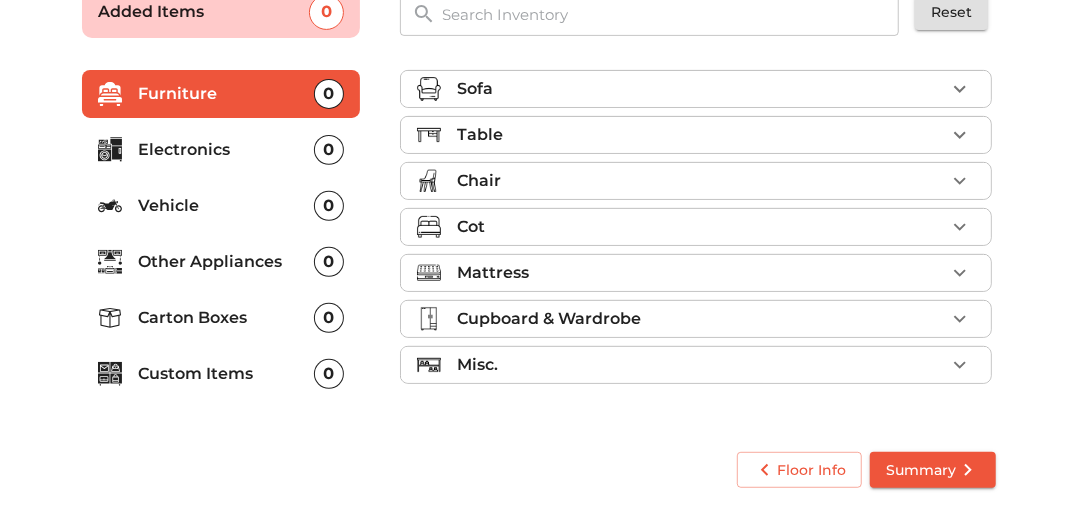 scroll, scrollTop: 434, scrollLeft: 0, axis: vertical 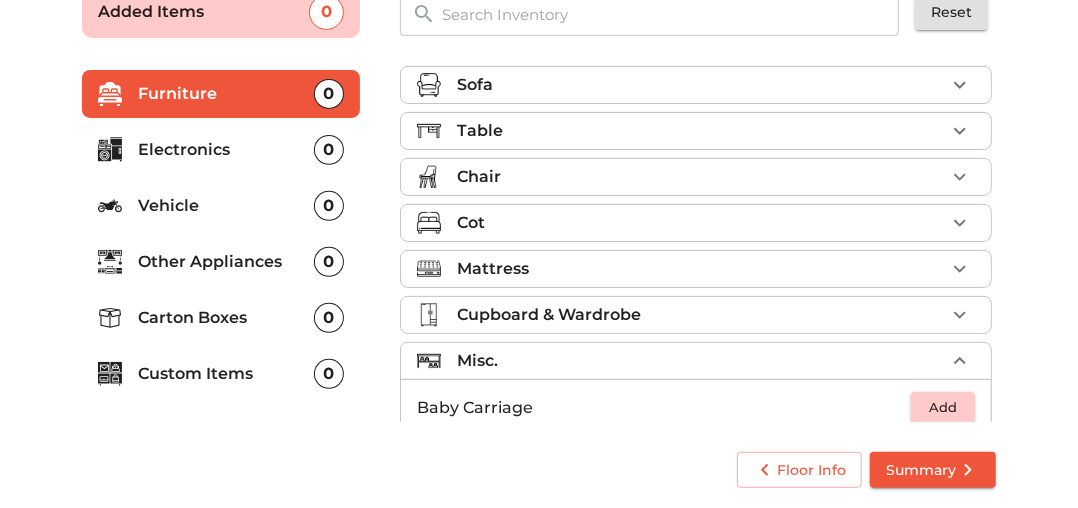 click on "Other Appliances" at bounding box center (226, 262) 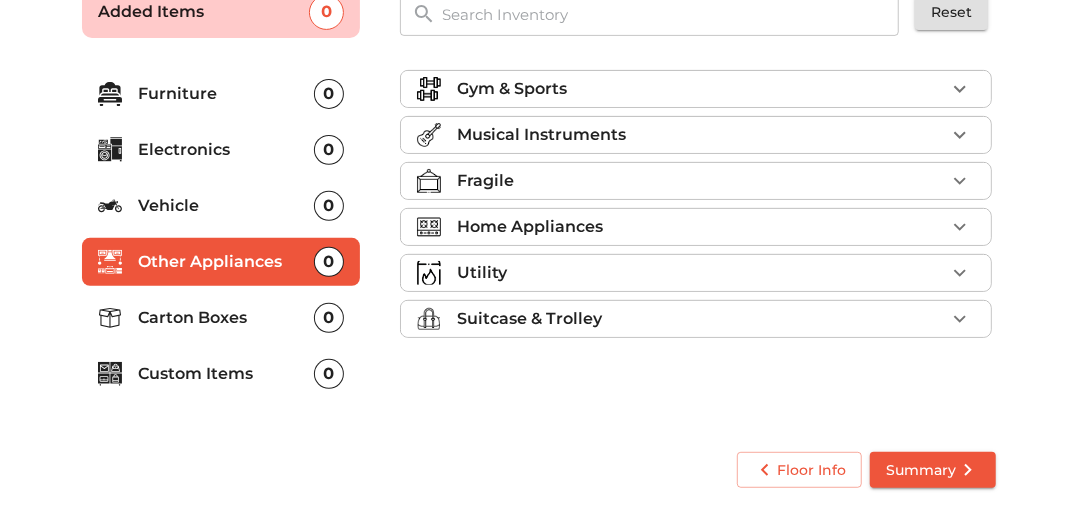 scroll, scrollTop: 45, scrollLeft: 0, axis: vertical 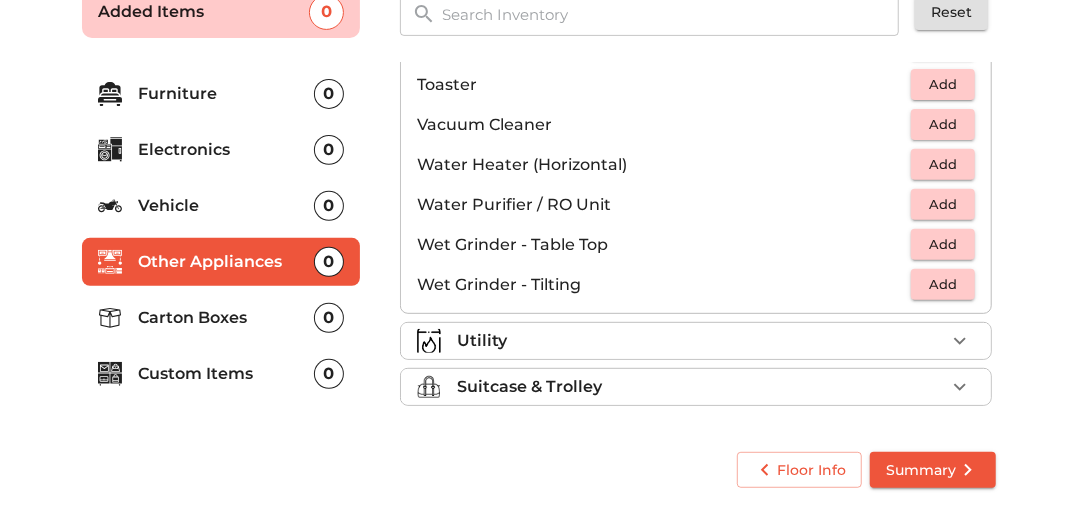 click on "Utility" at bounding box center [696, 341] 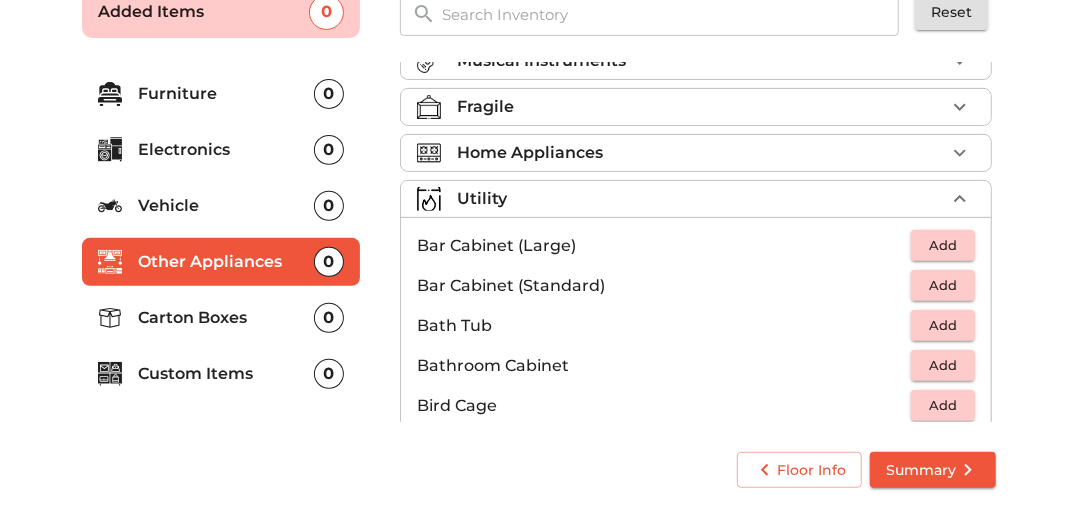 scroll, scrollTop: 0, scrollLeft: 0, axis: both 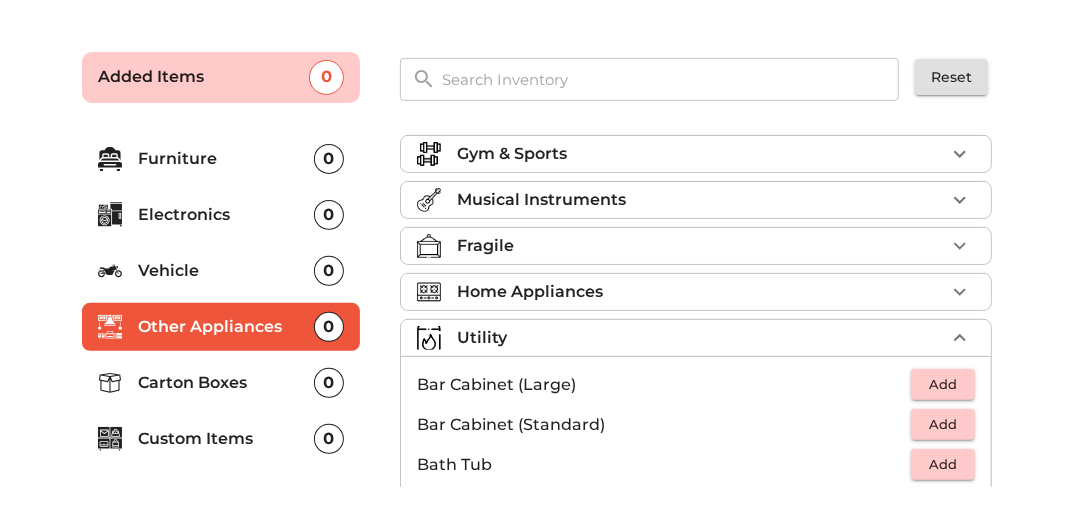 click at bounding box center (671, 79) 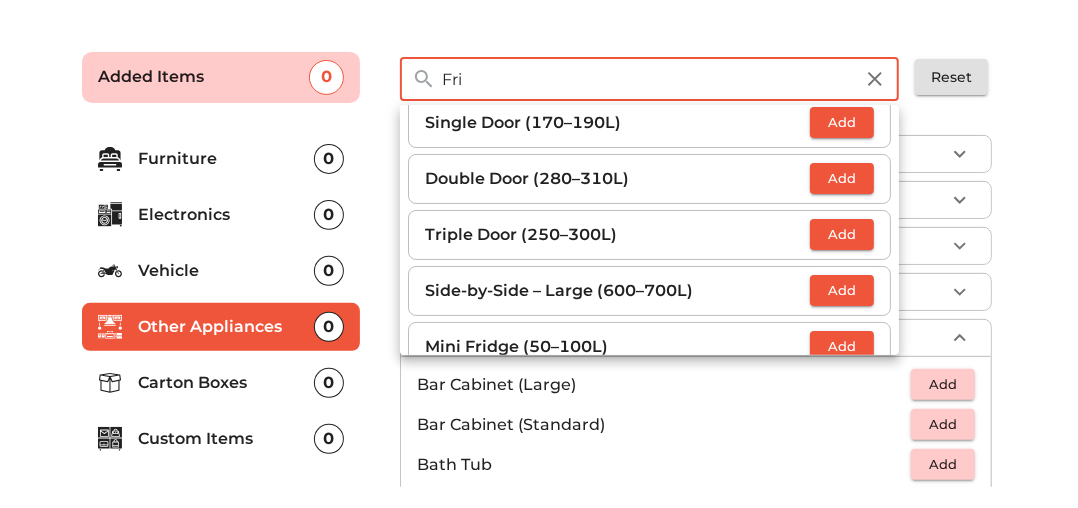 scroll, scrollTop: 13, scrollLeft: 0, axis: vertical 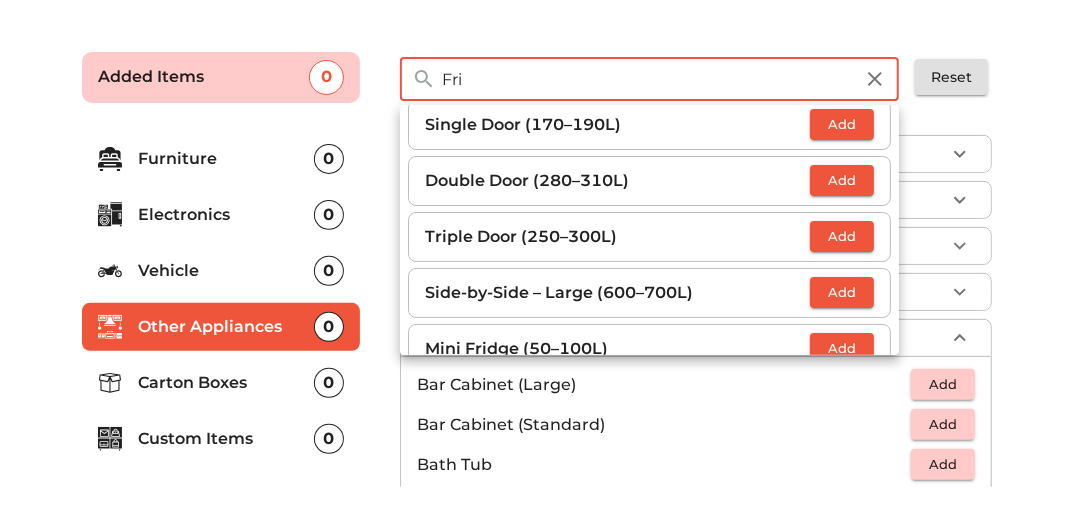 type on "Fri" 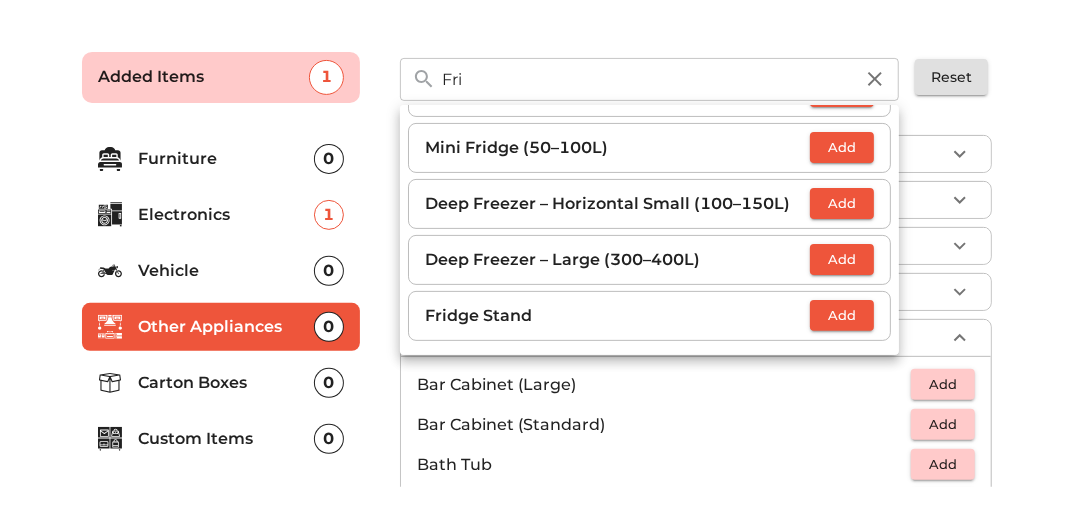 scroll, scrollTop: 624, scrollLeft: 0, axis: vertical 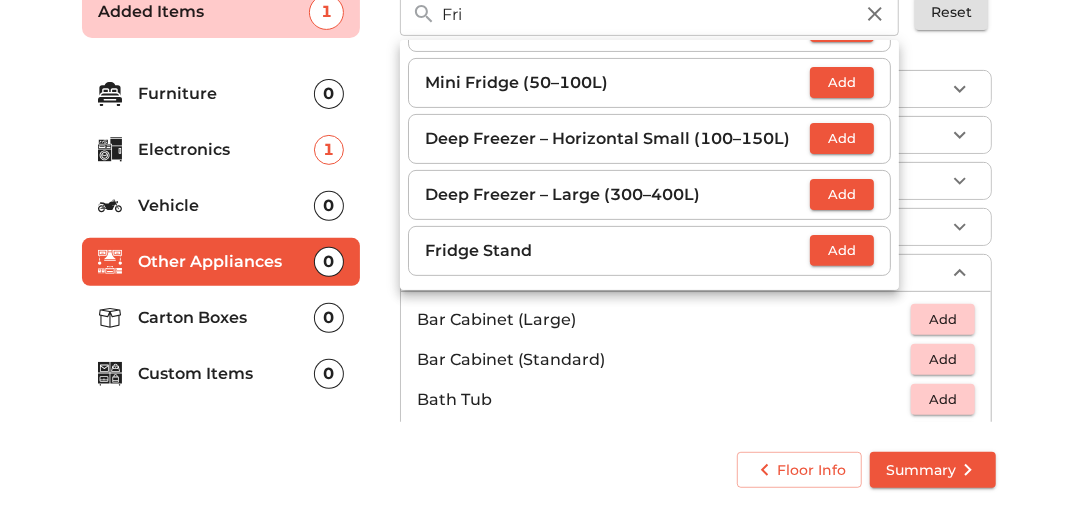 click on "Summary" at bounding box center [933, 470] 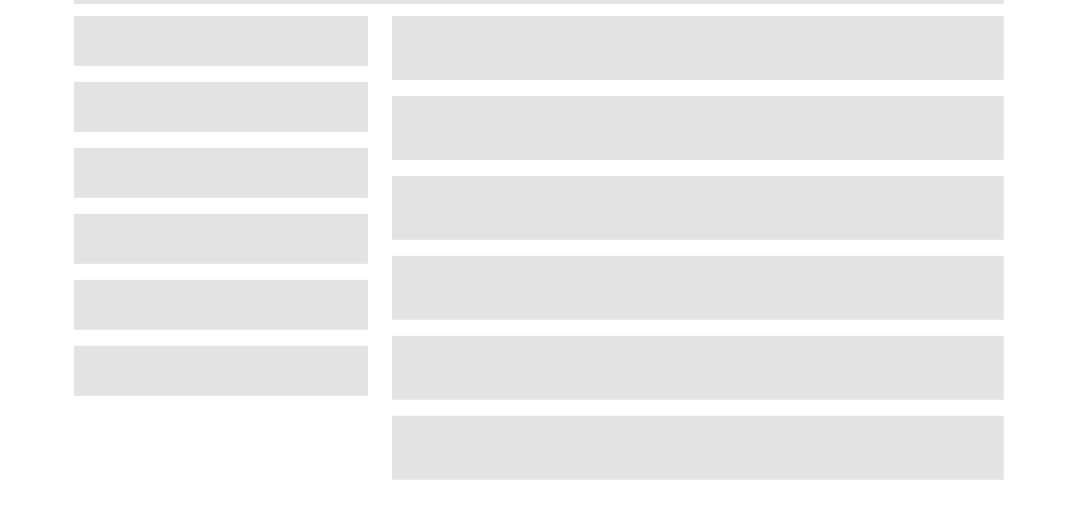 scroll, scrollTop: 268, scrollLeft: 0, axis: vertical 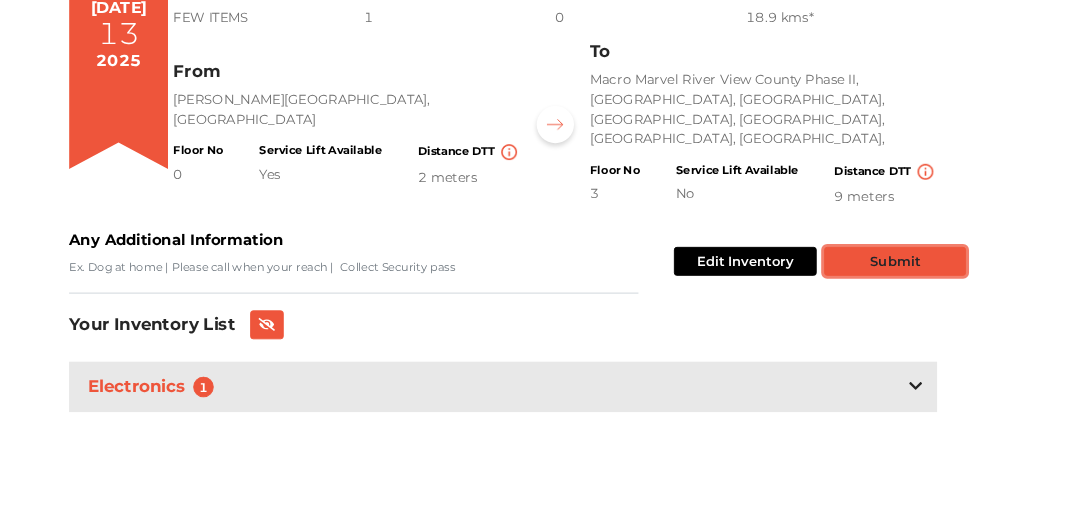 click on "Submit" at bounding box center [959, 279] 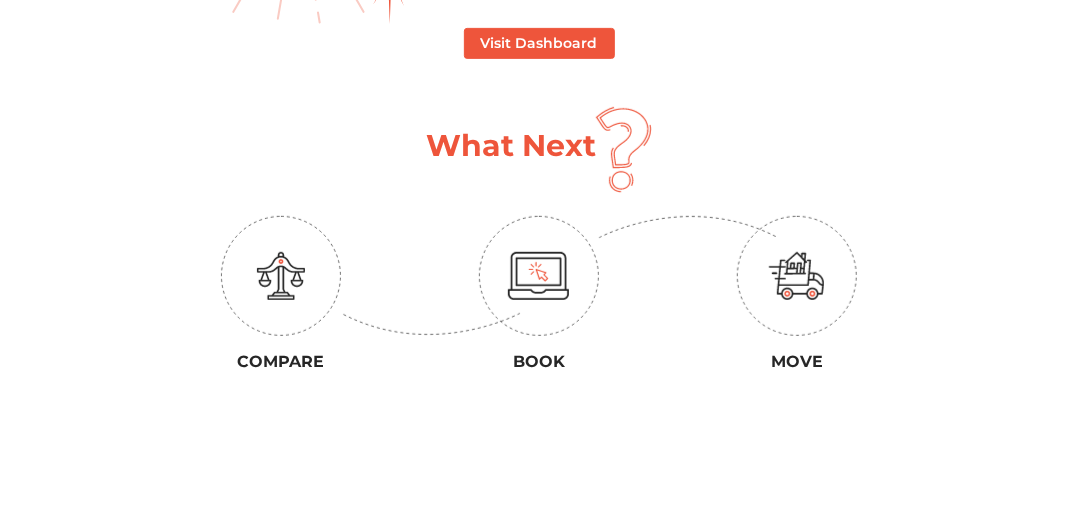 scroll, scrollTop: 0, scrollLeft: 0, axis: both 